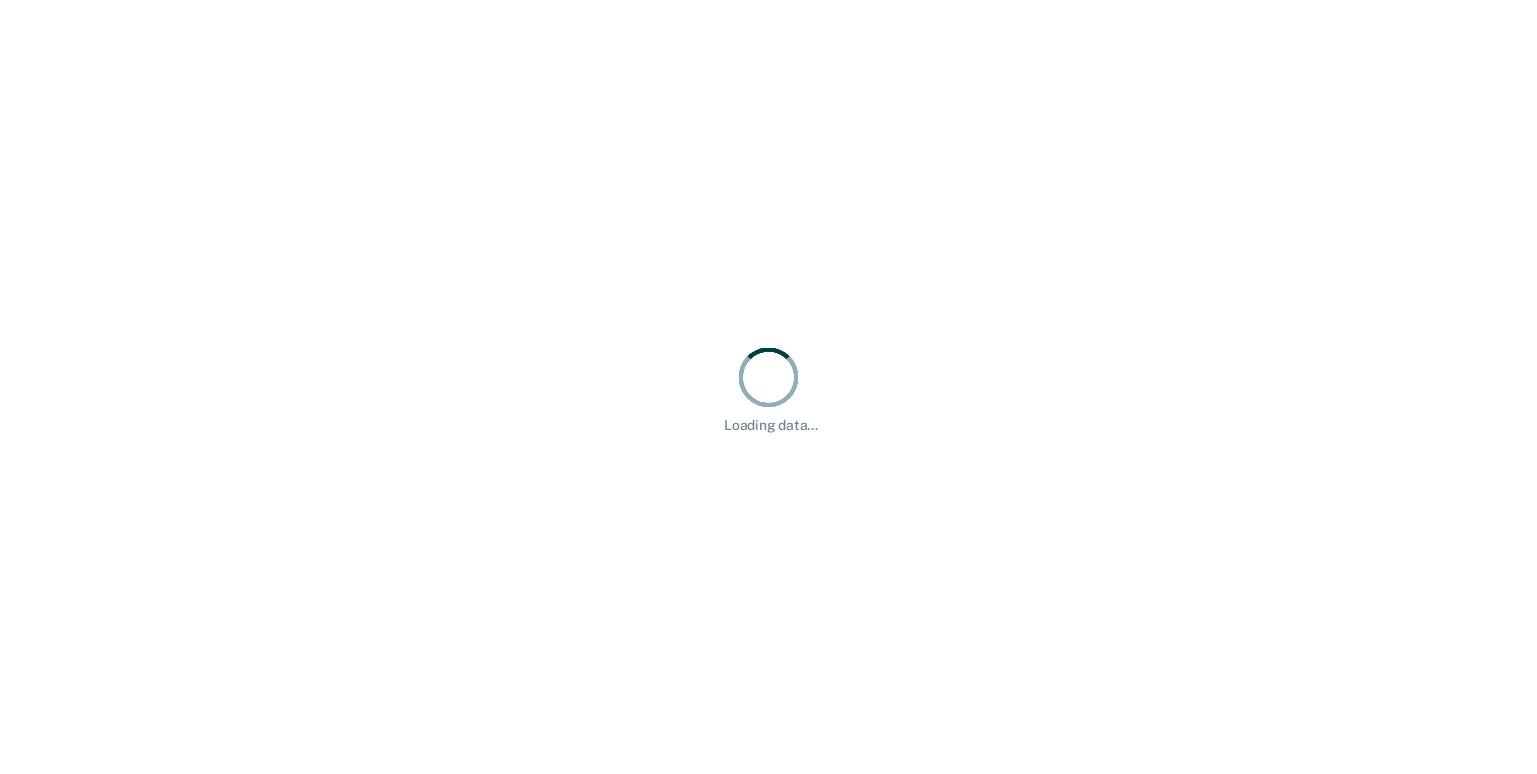 scroll, scrollTop: 0, scrollLeft: 0, axis: both 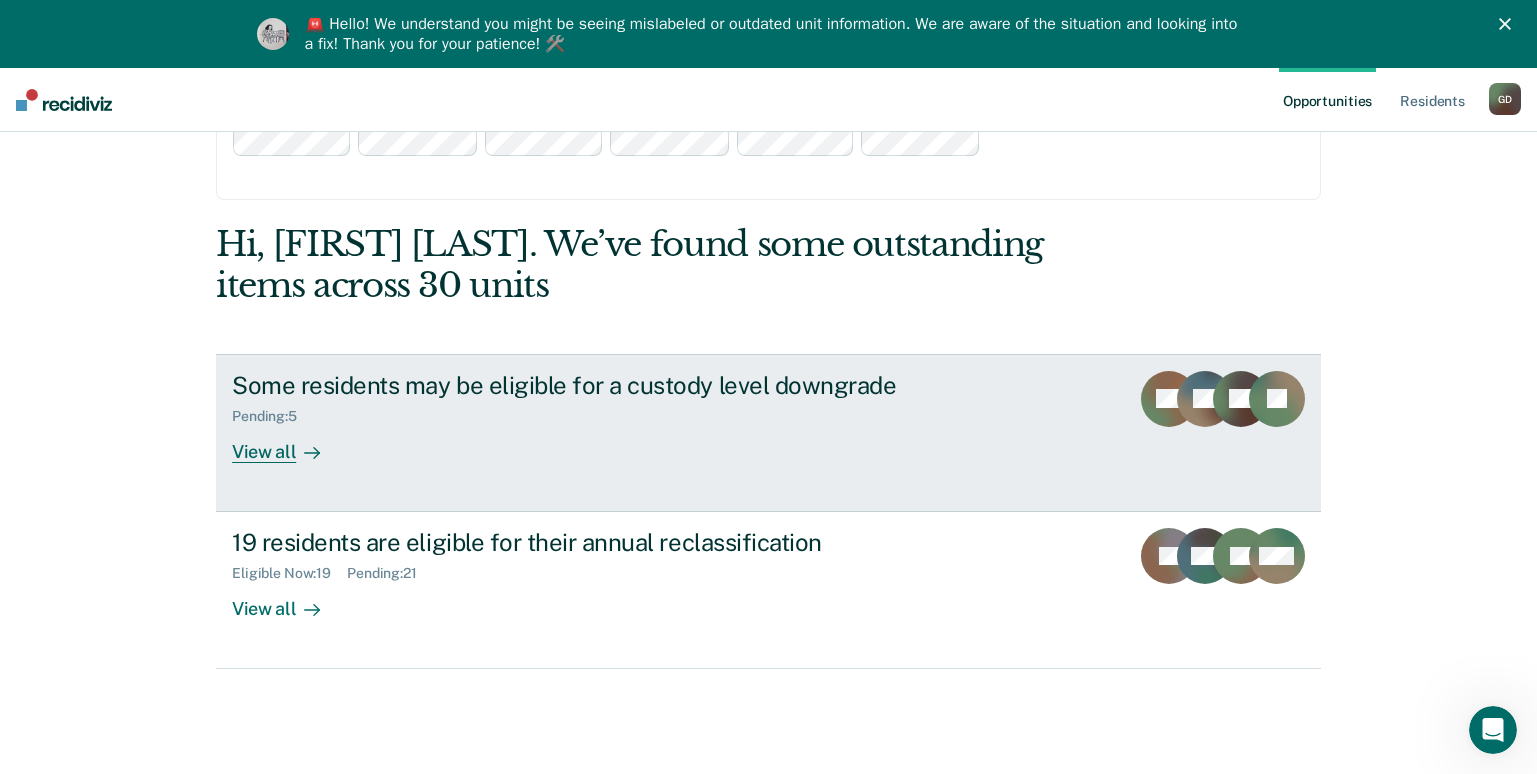 click on "View all" at bounding box center (288, 443) 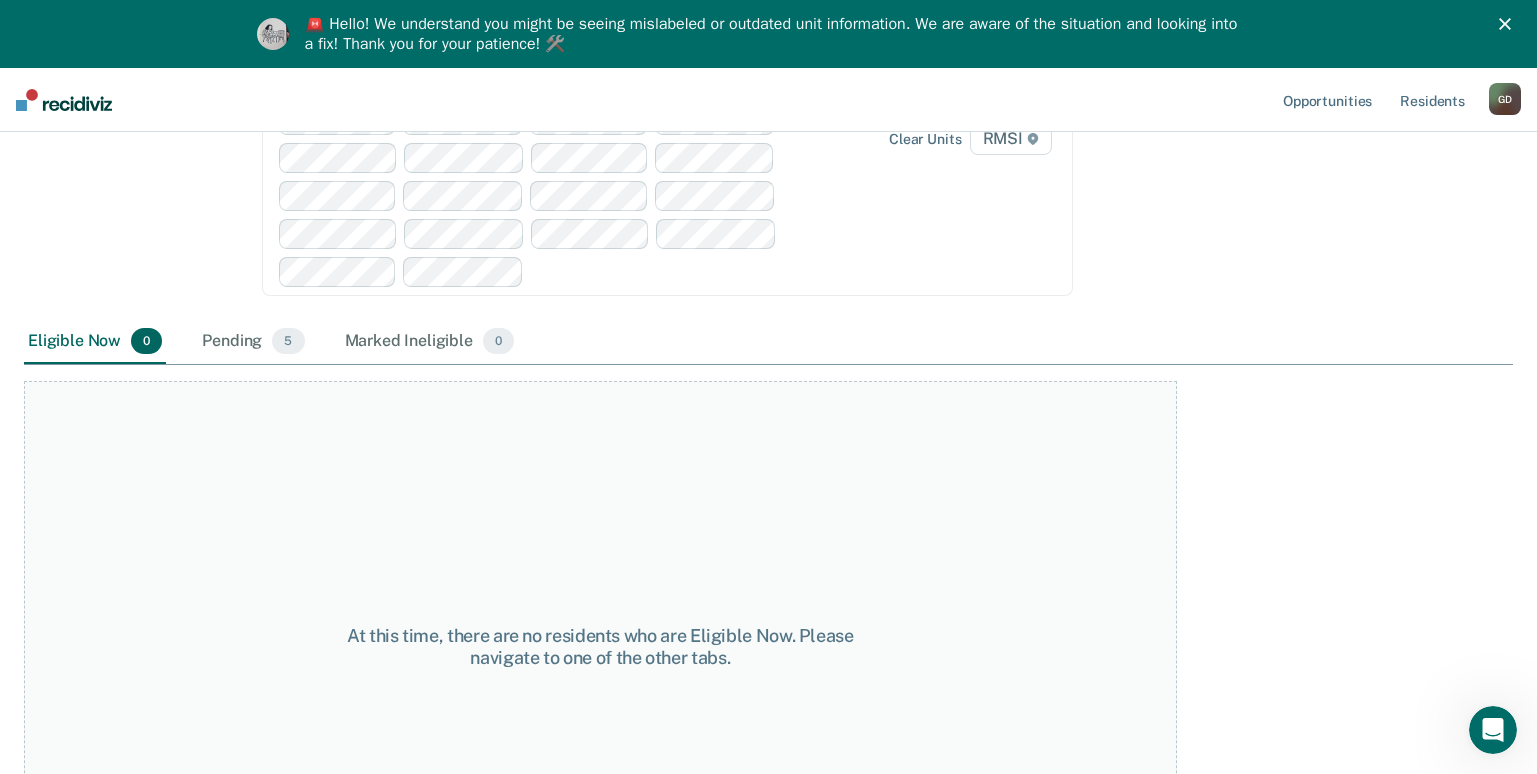 scroll, scrollTop: 400, scrollLeft: 0, axis: vertical 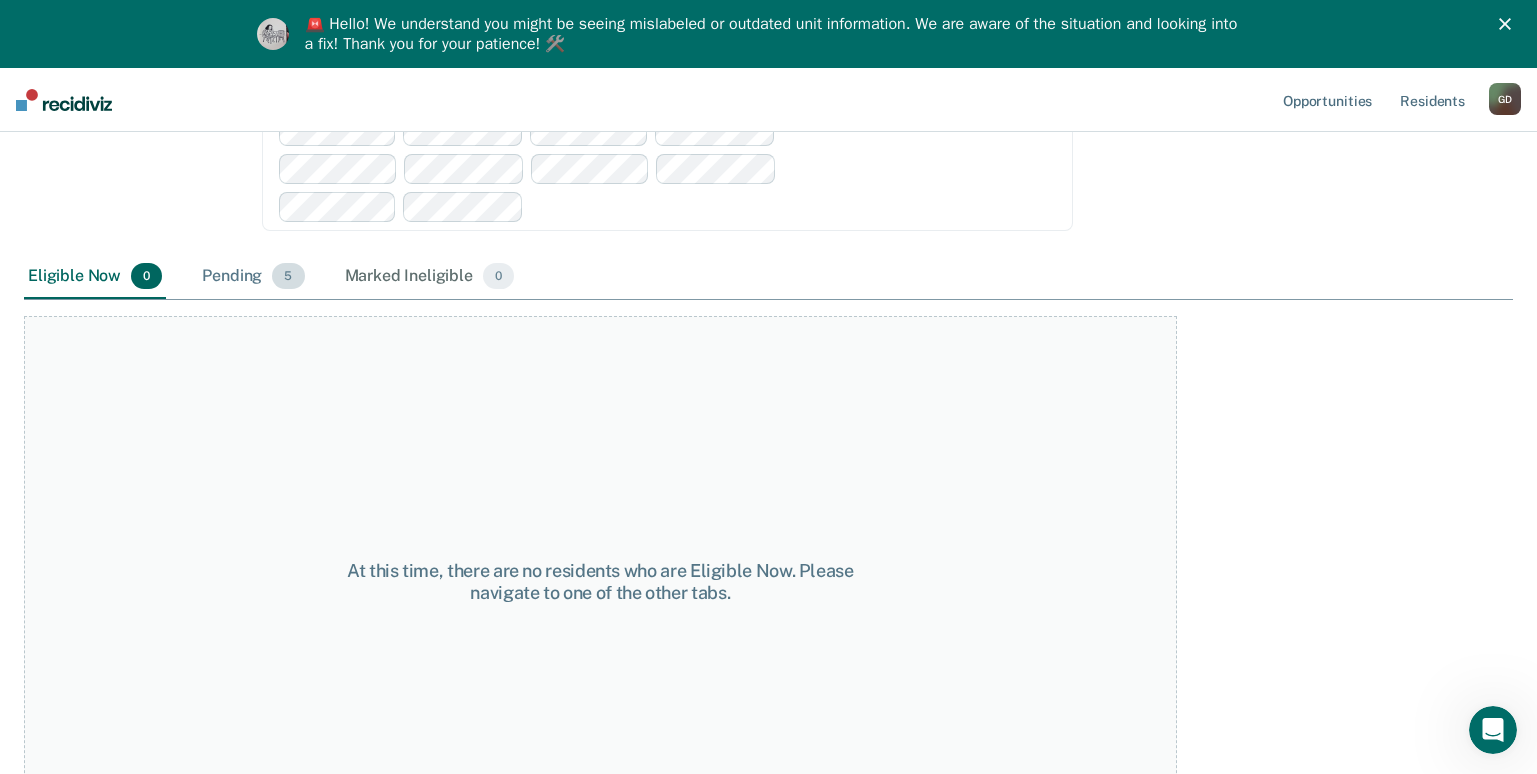 click on "Pending 5" at bounding box center [253, 277] 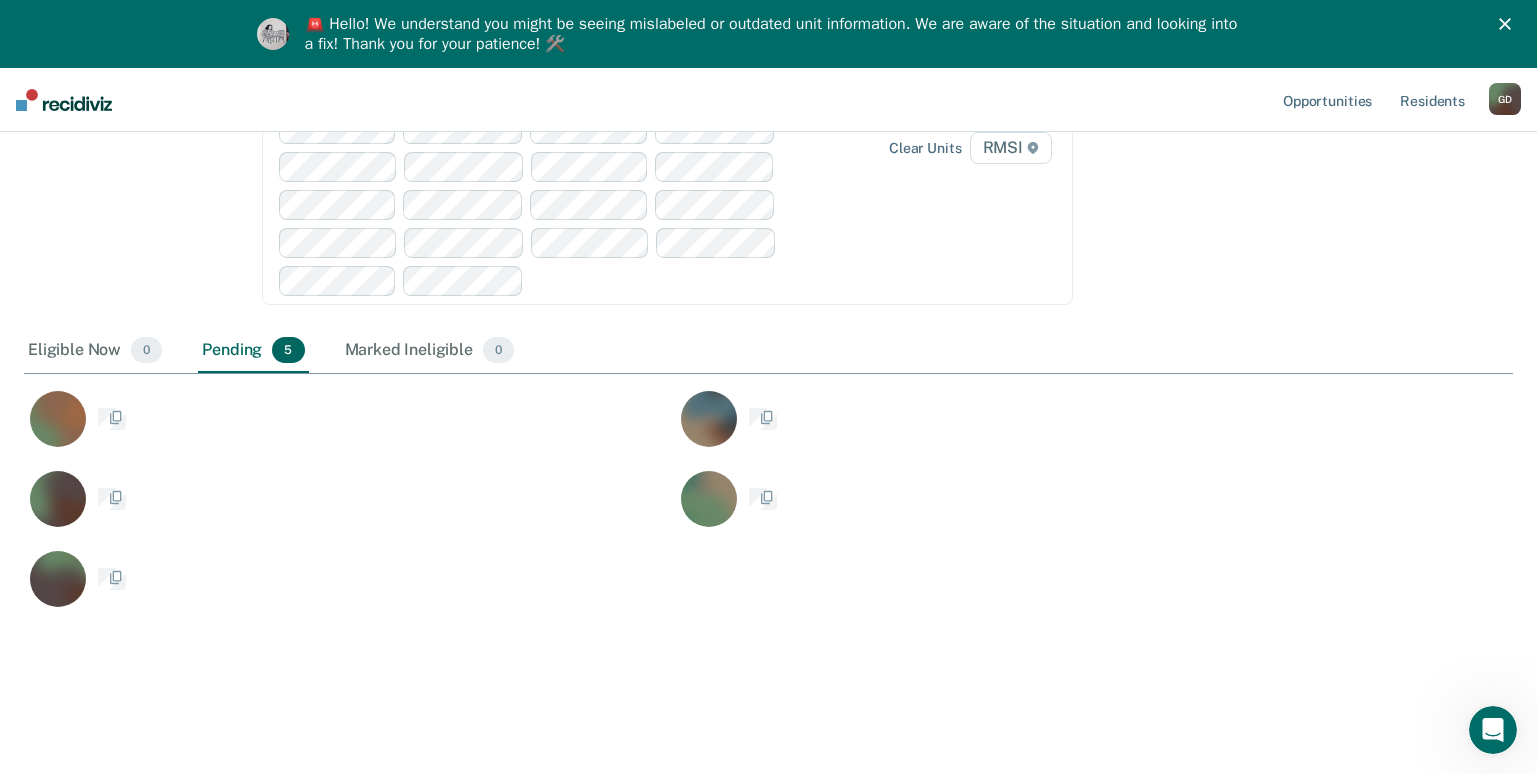 scroll, scrollTop: 70, scrollLeft: 0, axis: vertical 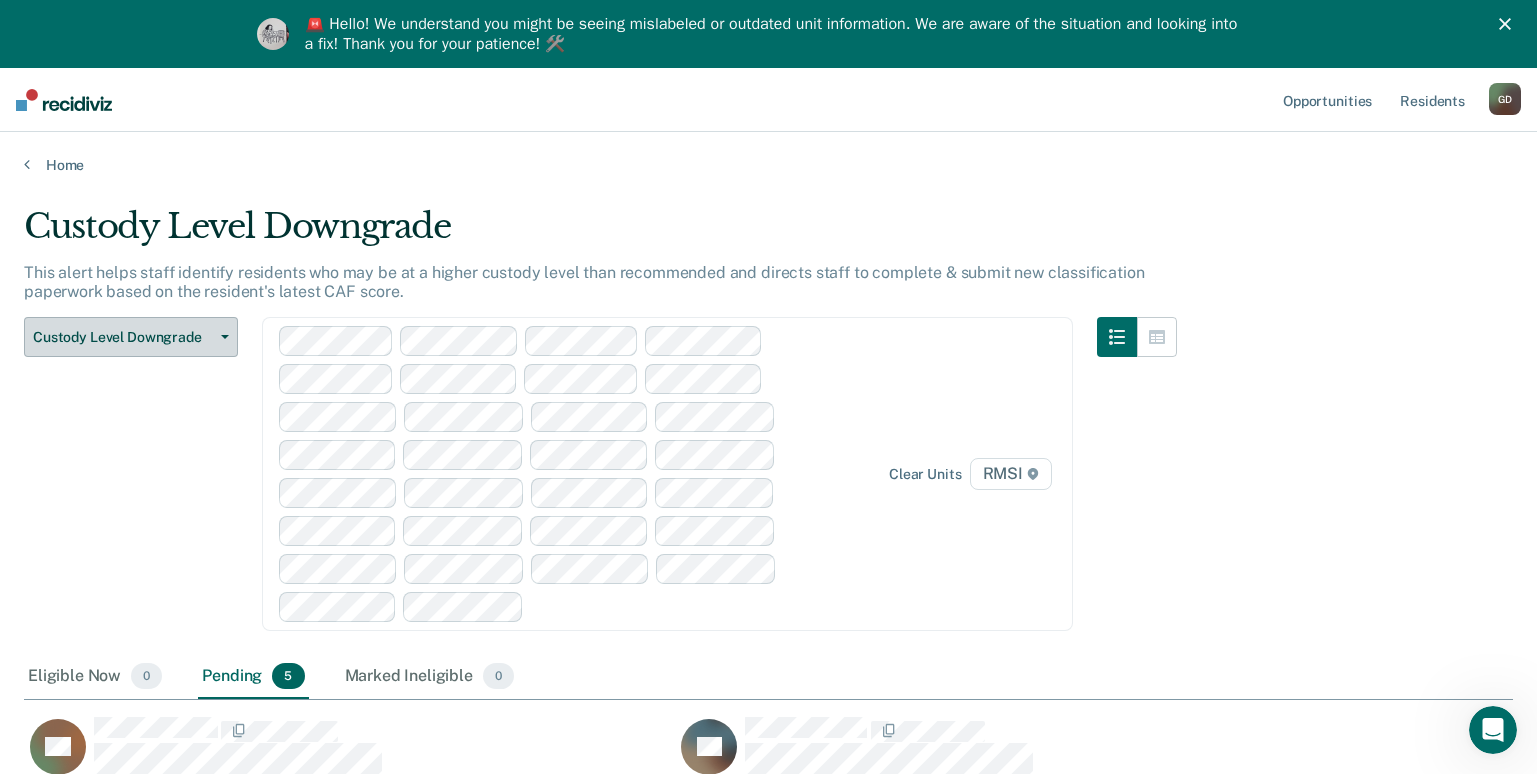 click on "Custody Level Downgrade" at bounding box center (123, 337) 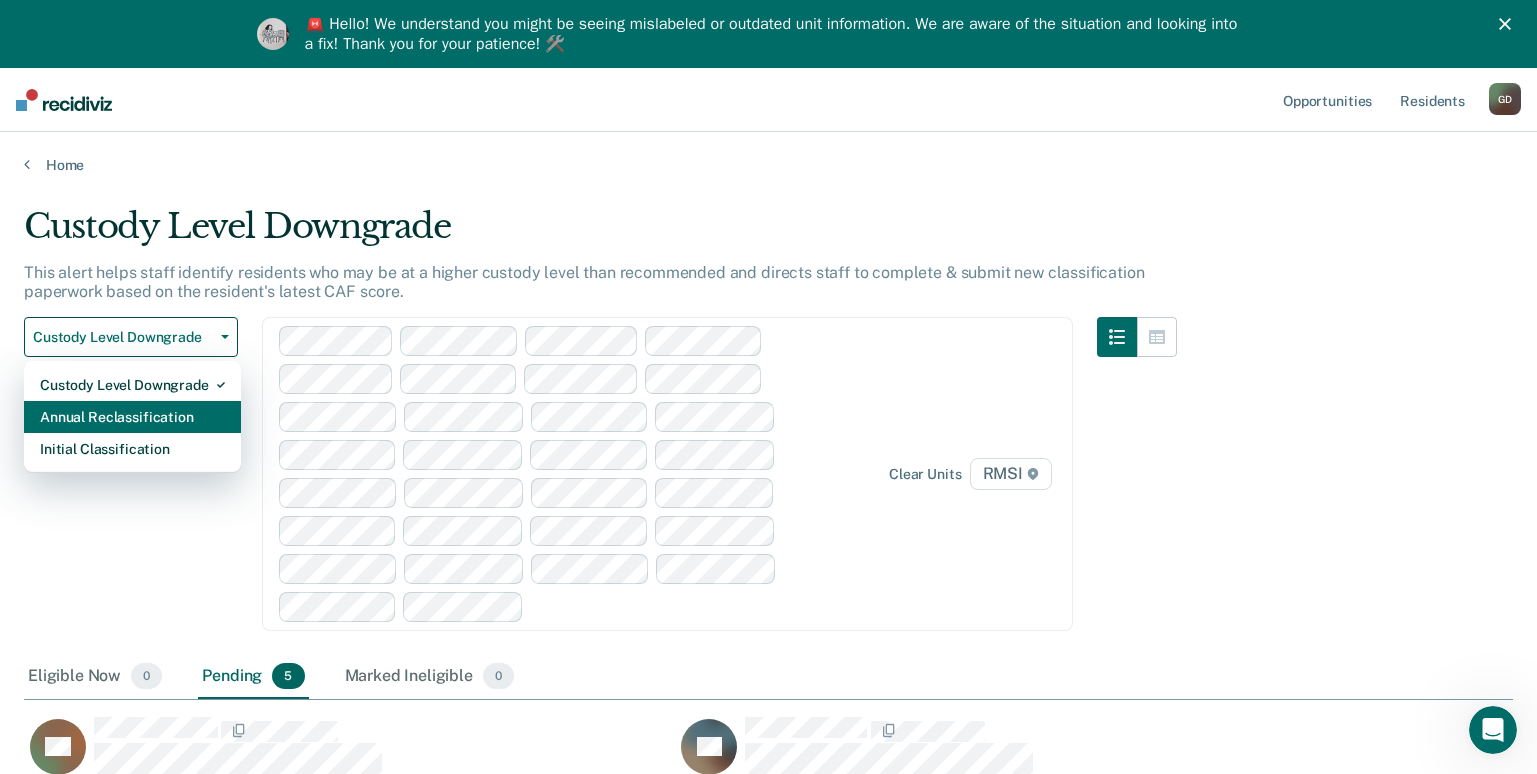 click on "Annual Reclassification" at bounding box center (132, 417) 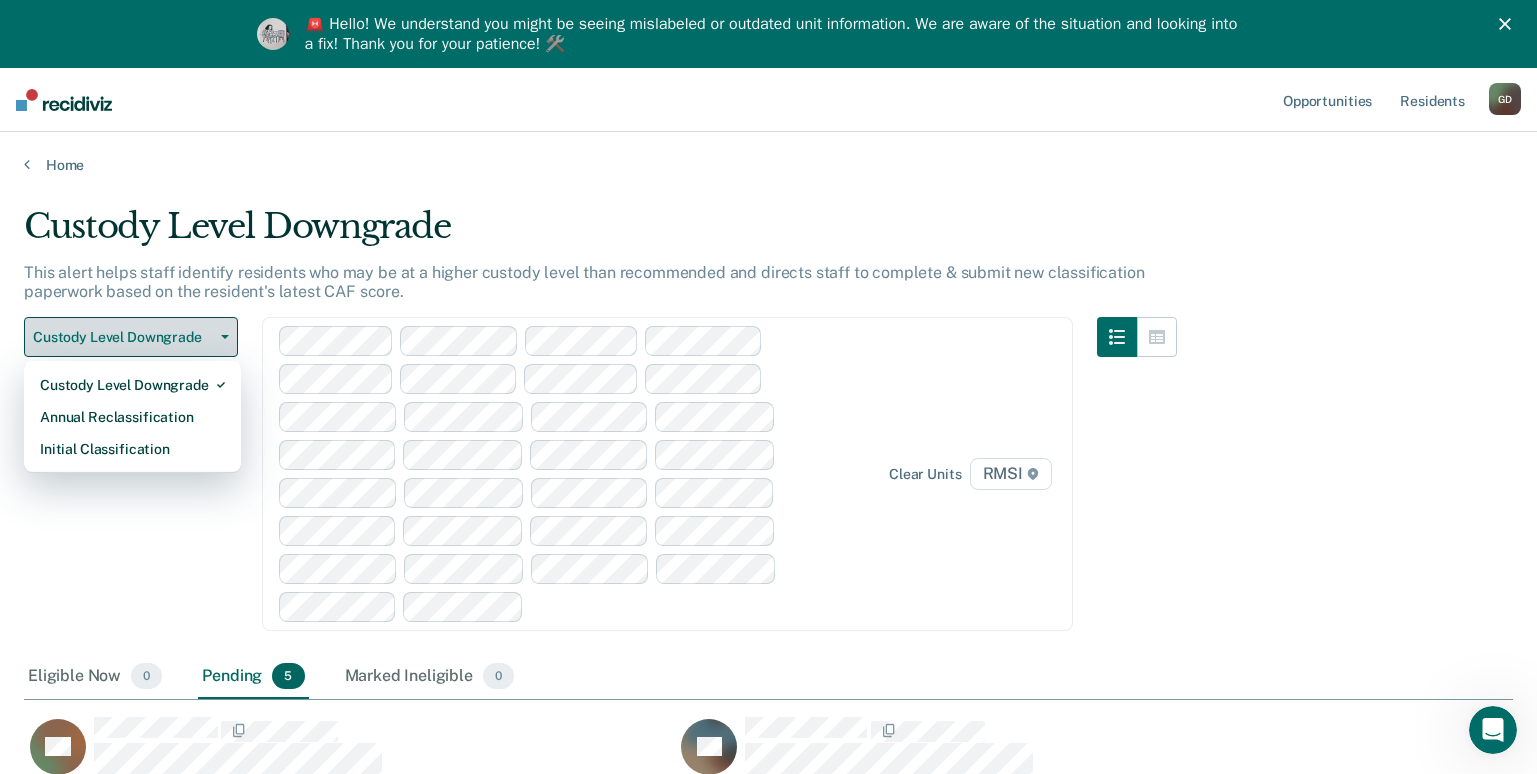 scroll, scrollTop: 16, scrollLeft: 16, axis: both 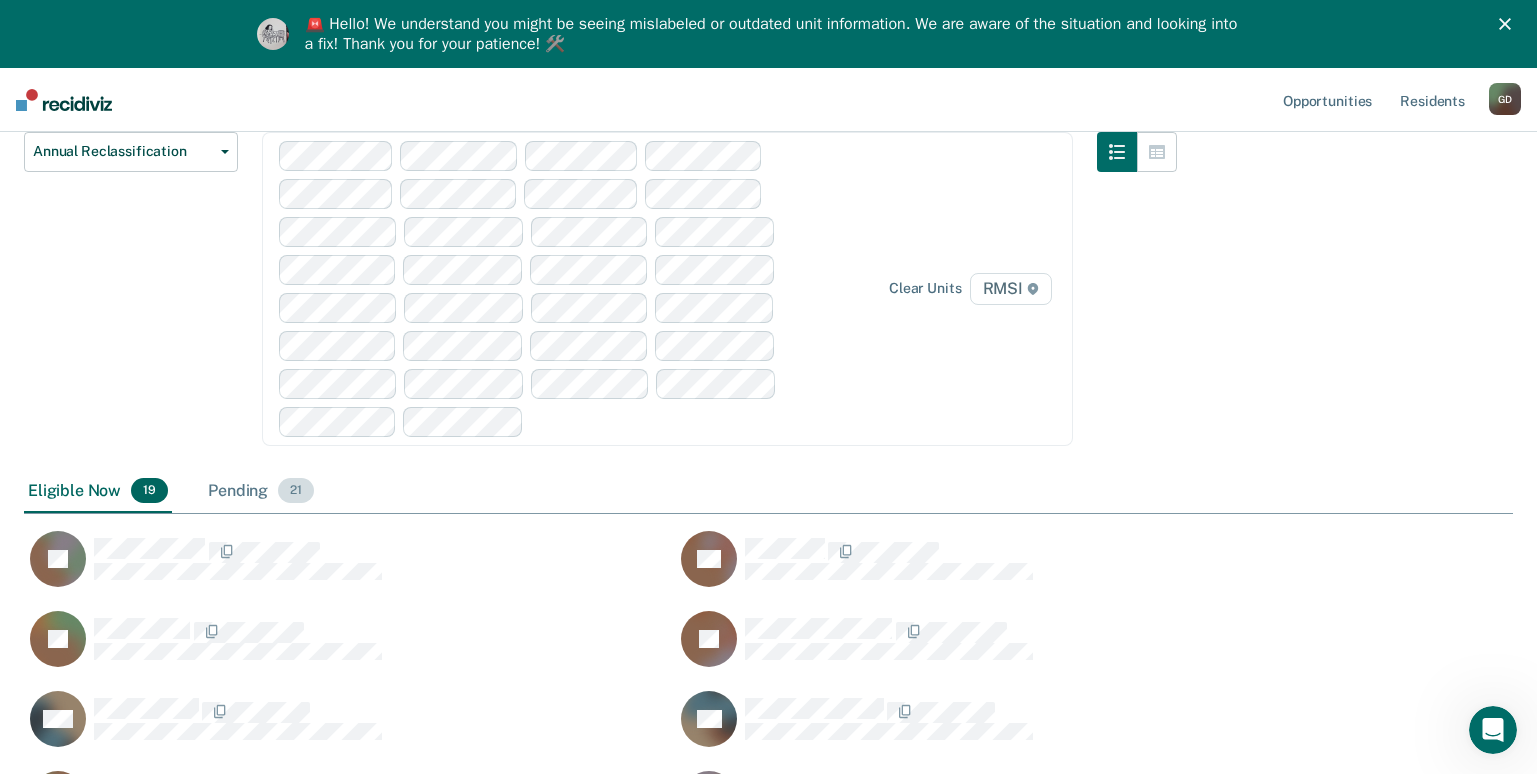 click on "Pending 21" at bounding box center [261, 492] 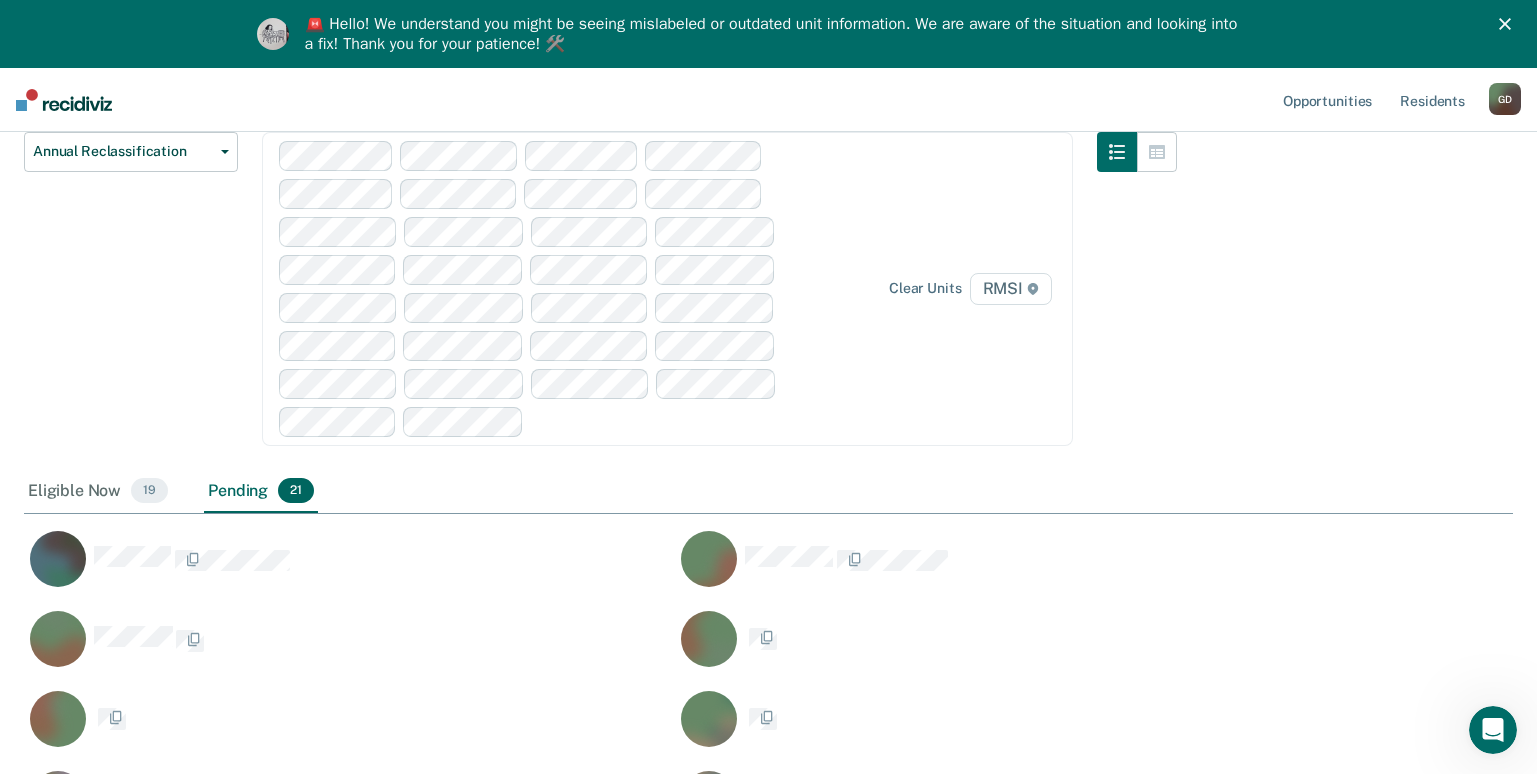 scroll, scrollTop: 16, scrollLeft: 16, axis: both 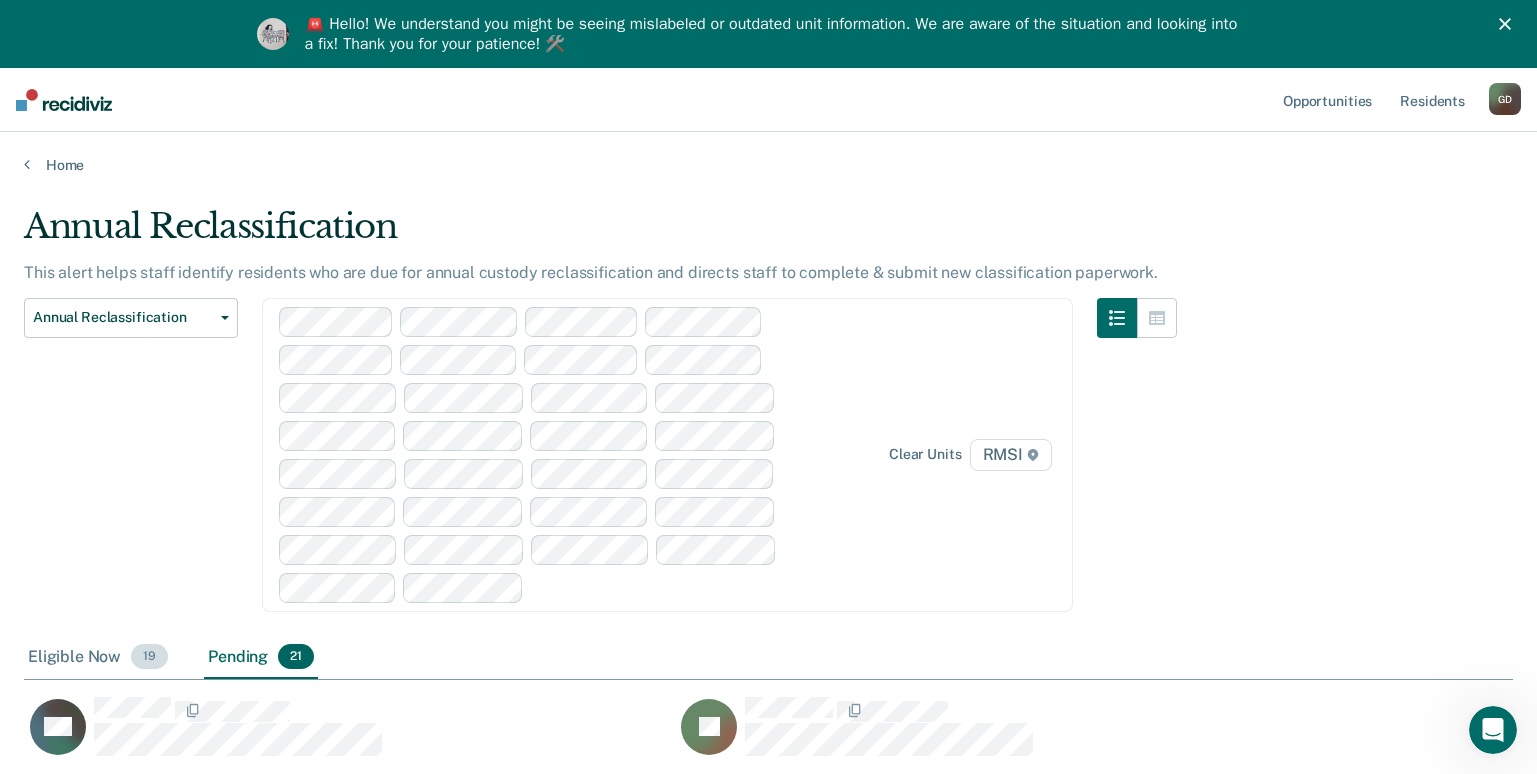 click on "Eligible Now 19" at bounding box center (98, 658) 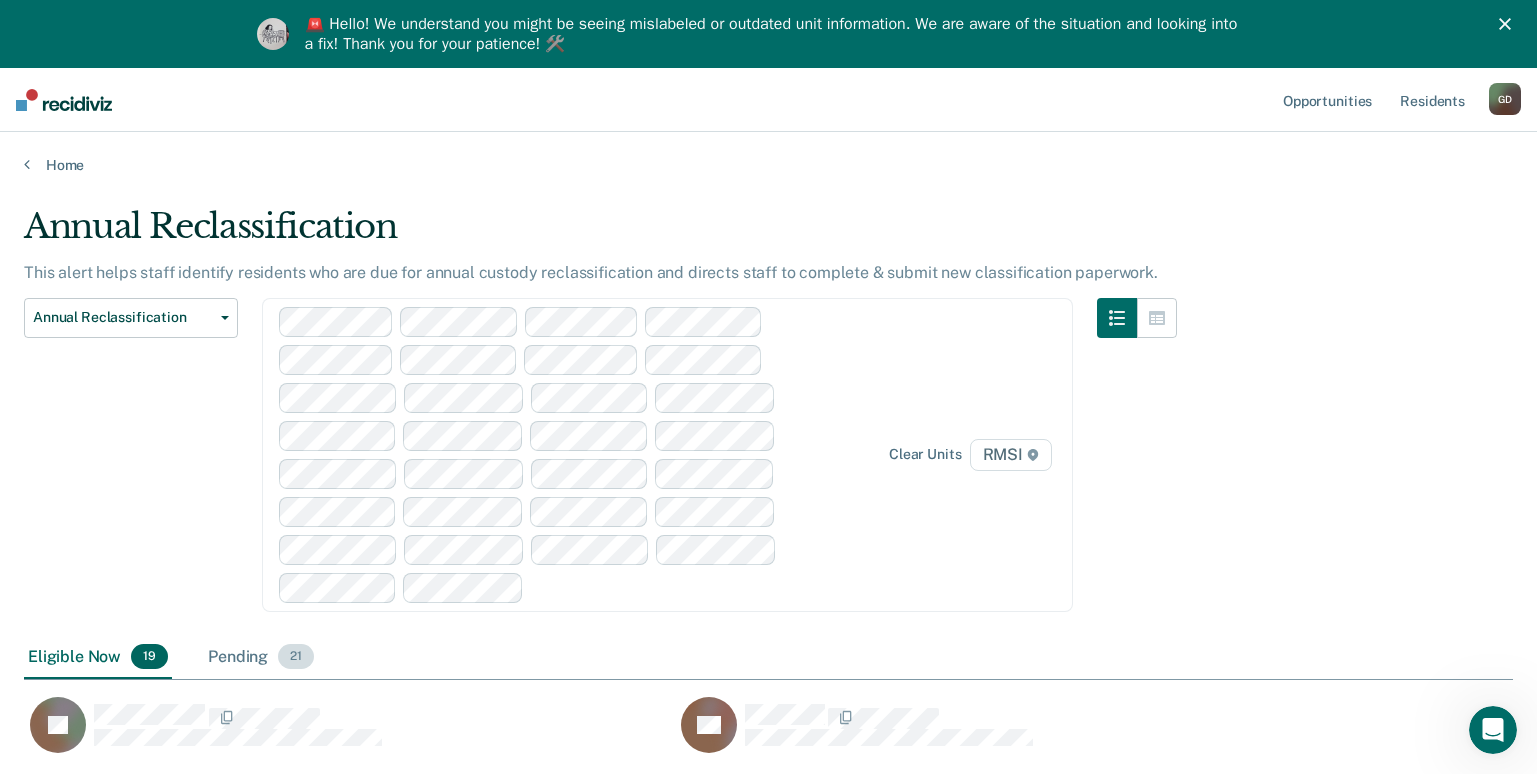 click on "Pending 21" at bounding box center [261, 658] 